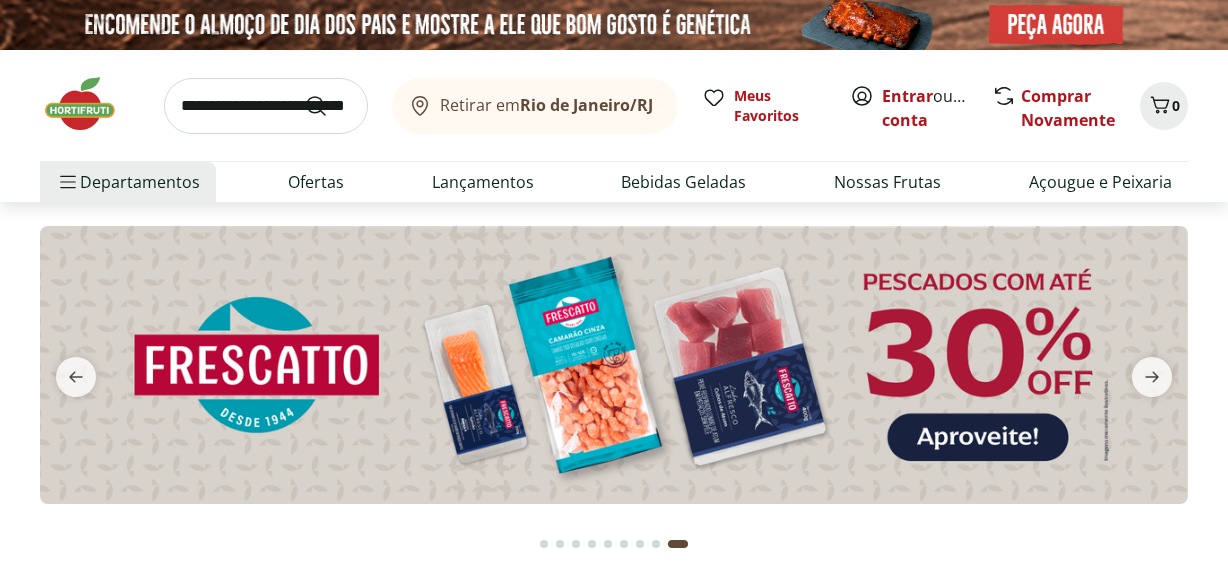 scroll, scrollTop: 0, scrollLeft: 0, axis: both 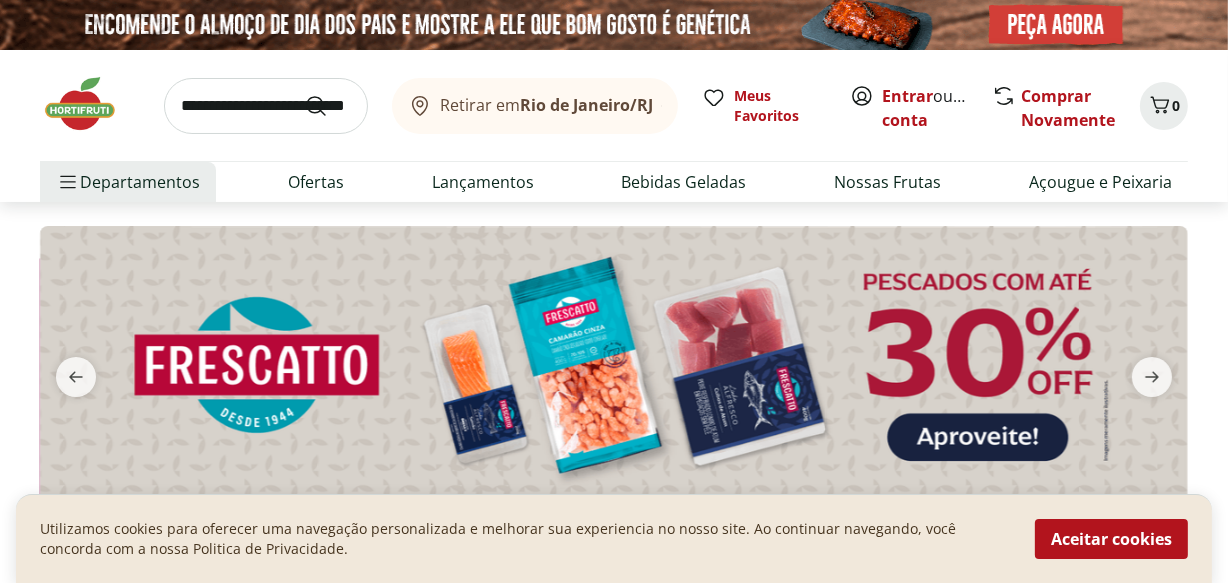 click at bounding box center (614, 365) 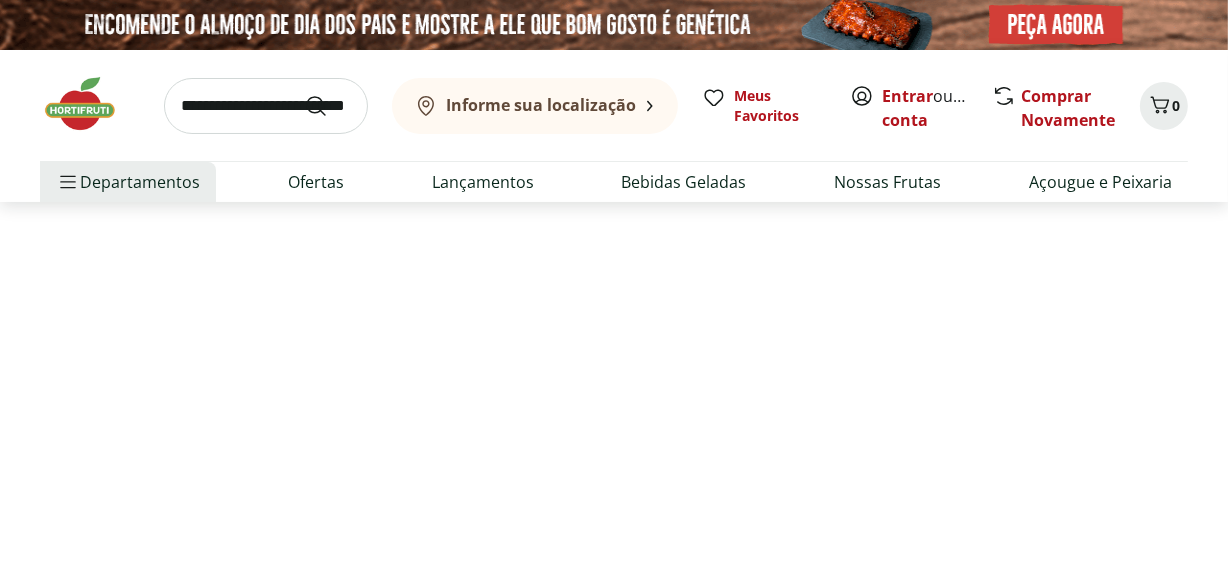select on "**********" 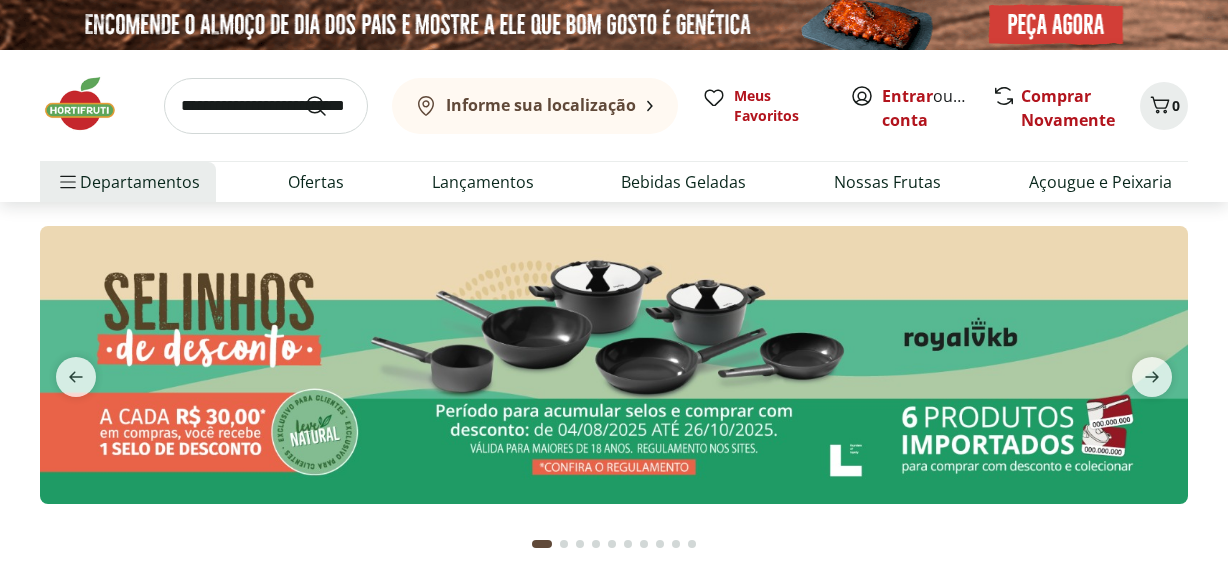 scroll, scrollTop: 0, scrollLeft: 0, axis: both 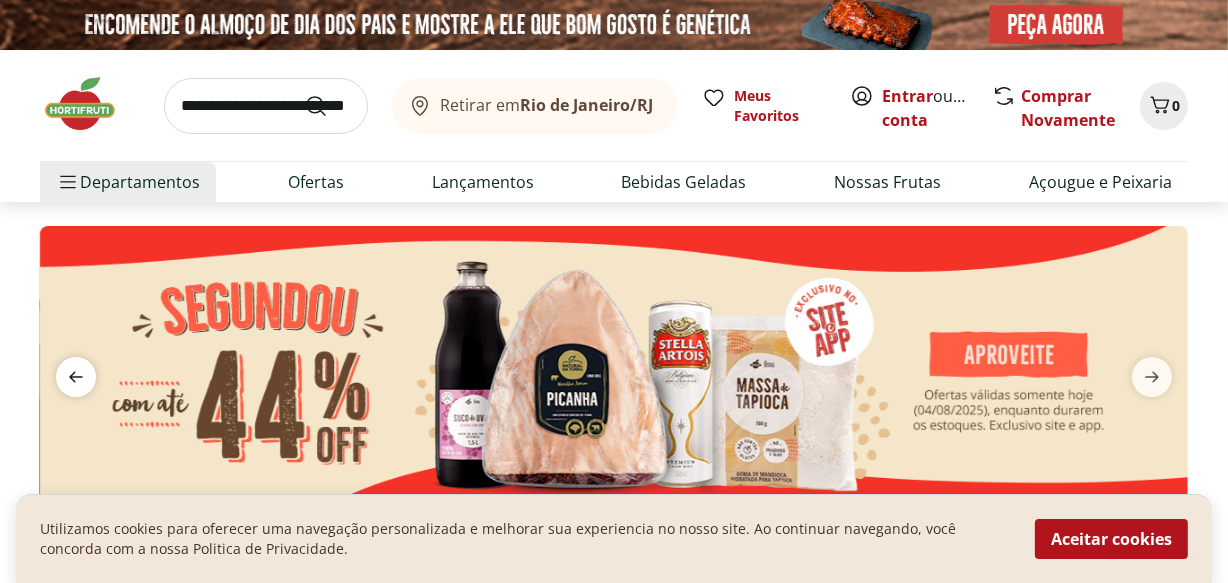 click 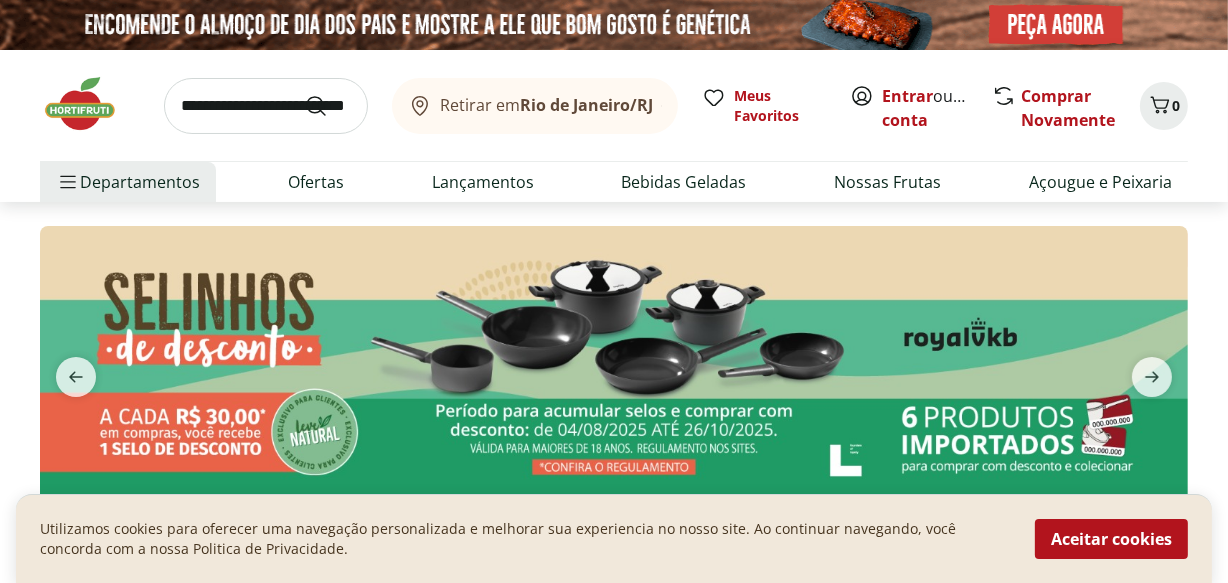 click at bounding box center (614, 365) 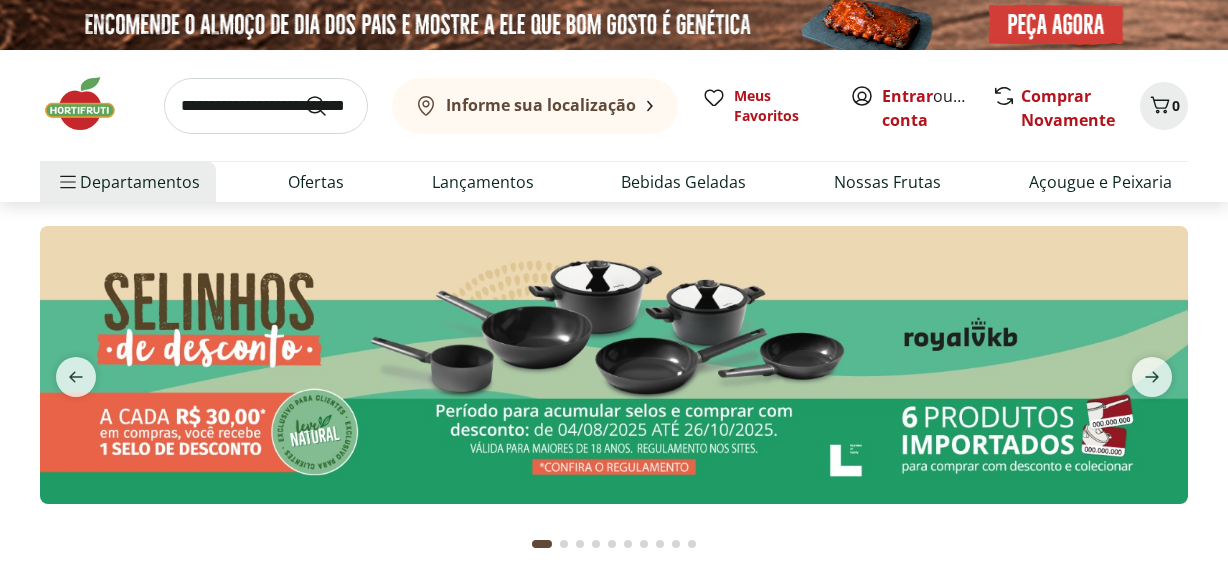 scroll, scrollTop: 0, scrollLeft: 0, axis: both 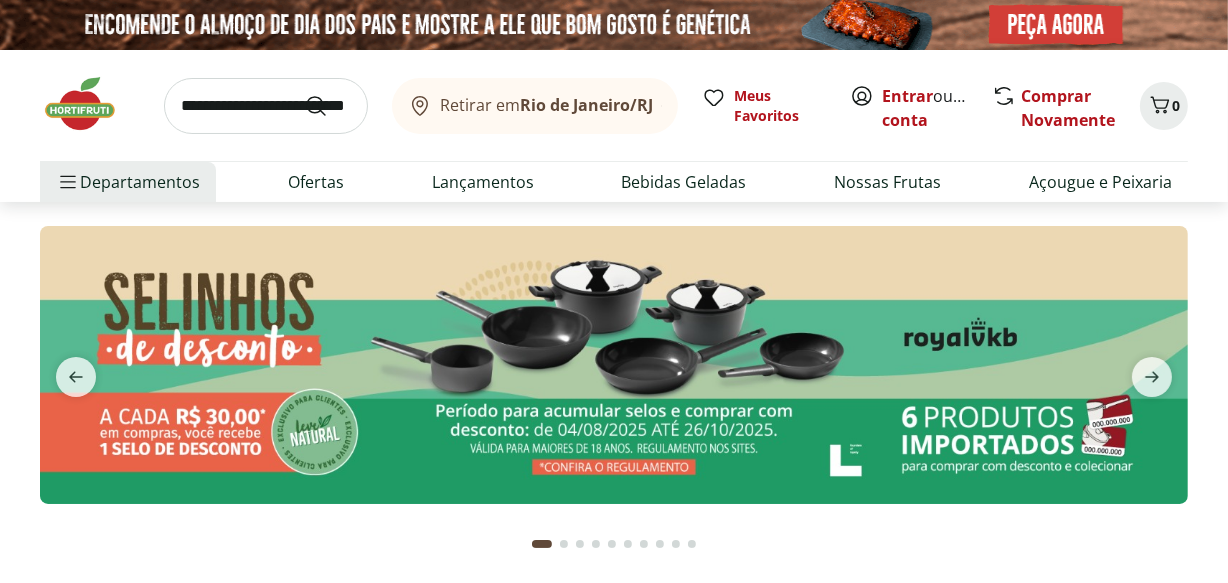 click at bounding box center [644, 544] 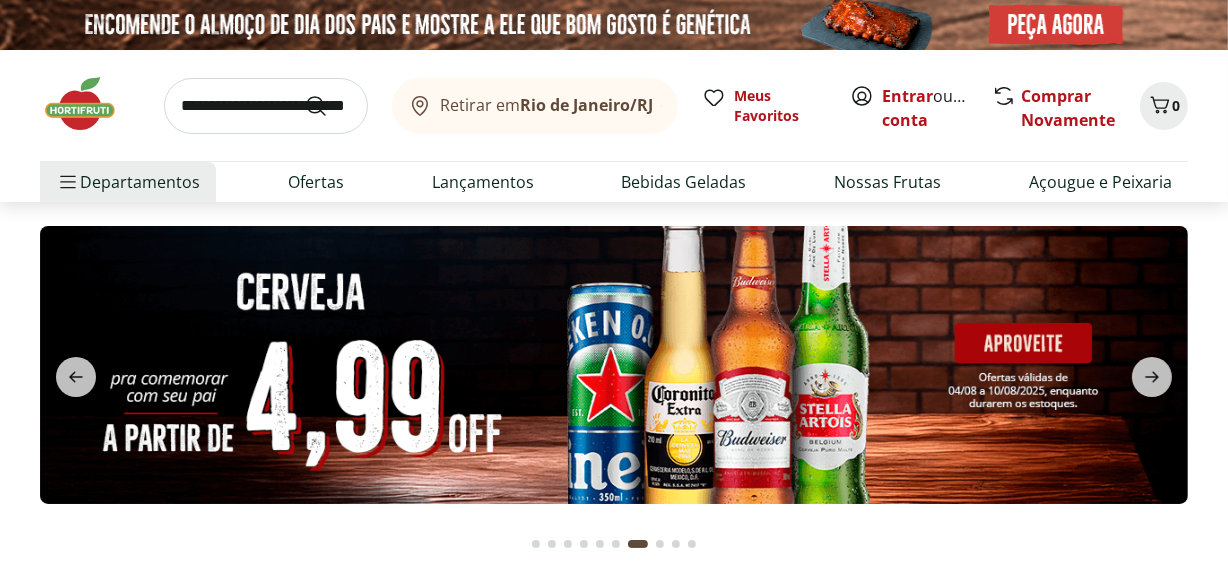 click at bounding box center (568, 544) 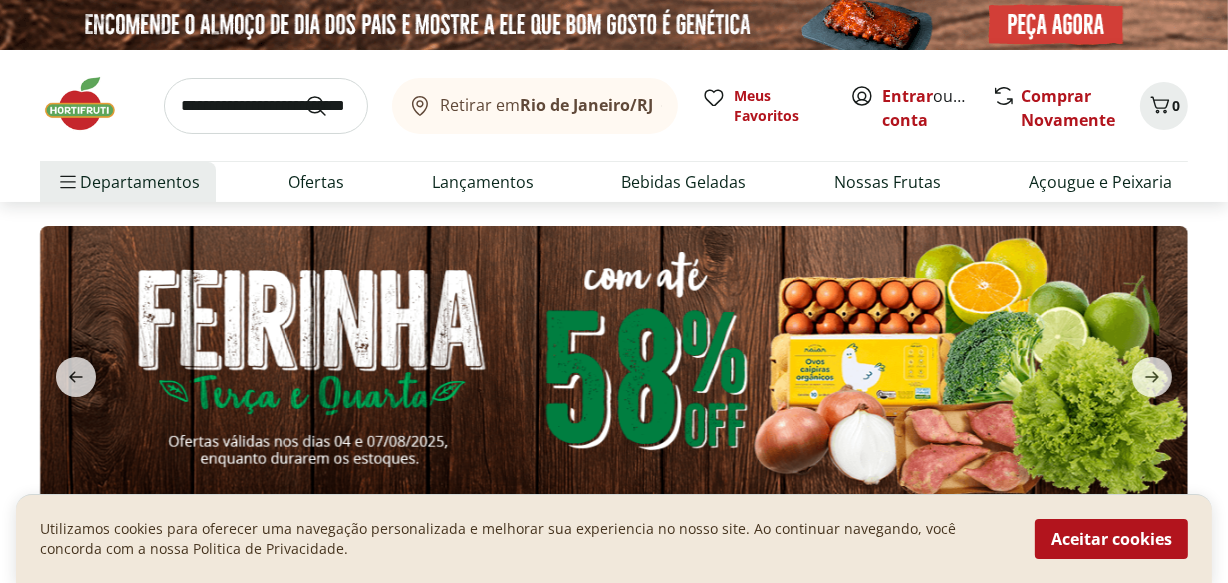 click at bounding box center [614, 365] 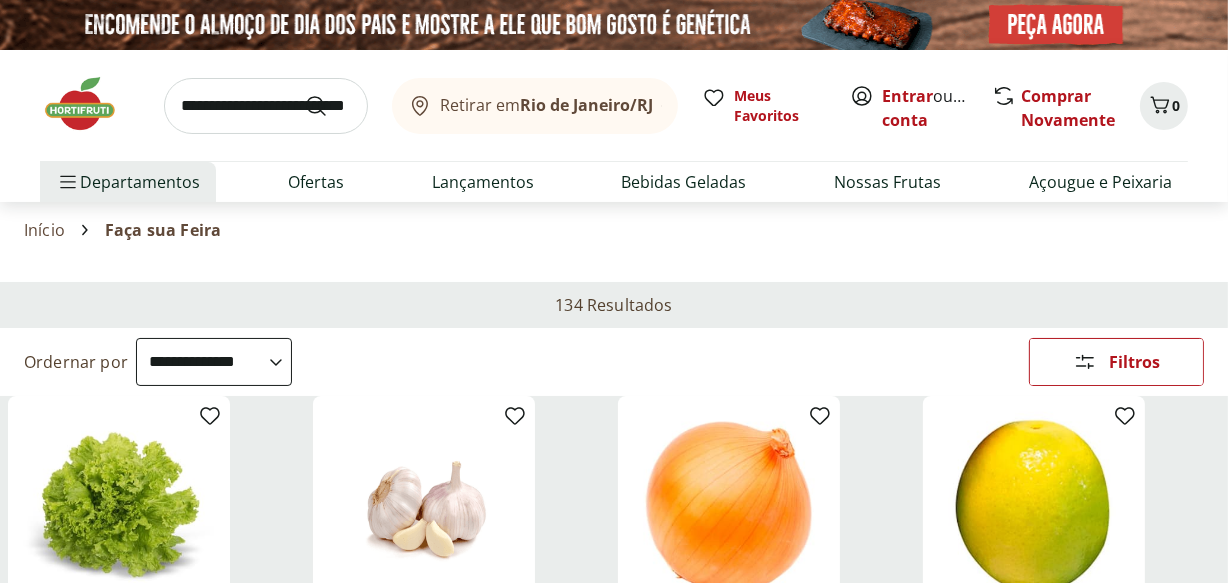 click at bounding box center (90, 104) 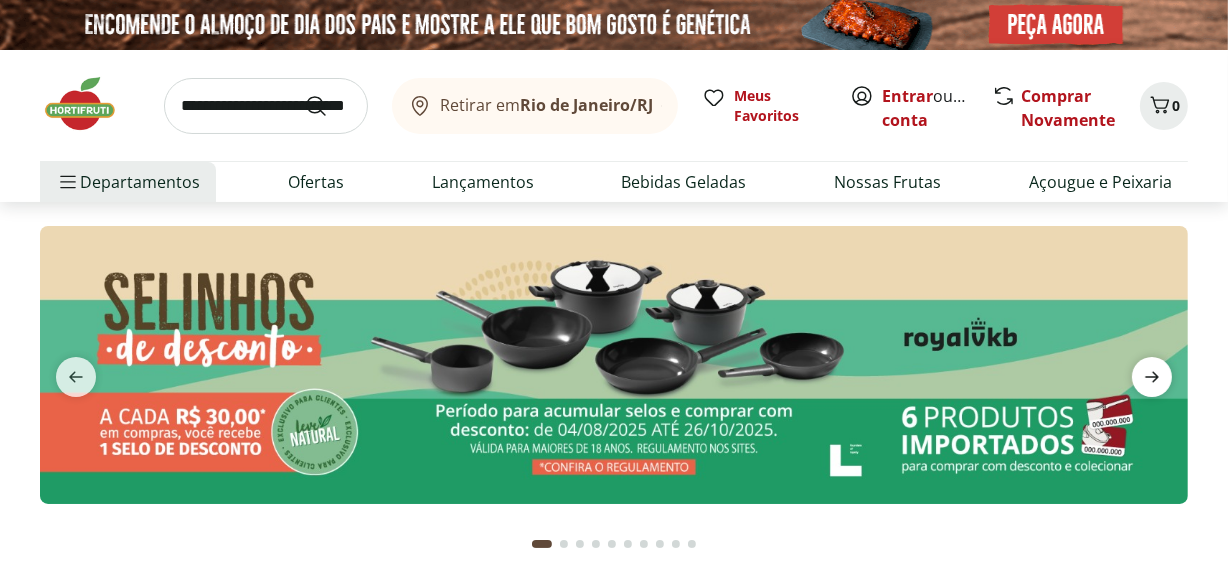 click at bounding box center [1152, 377] 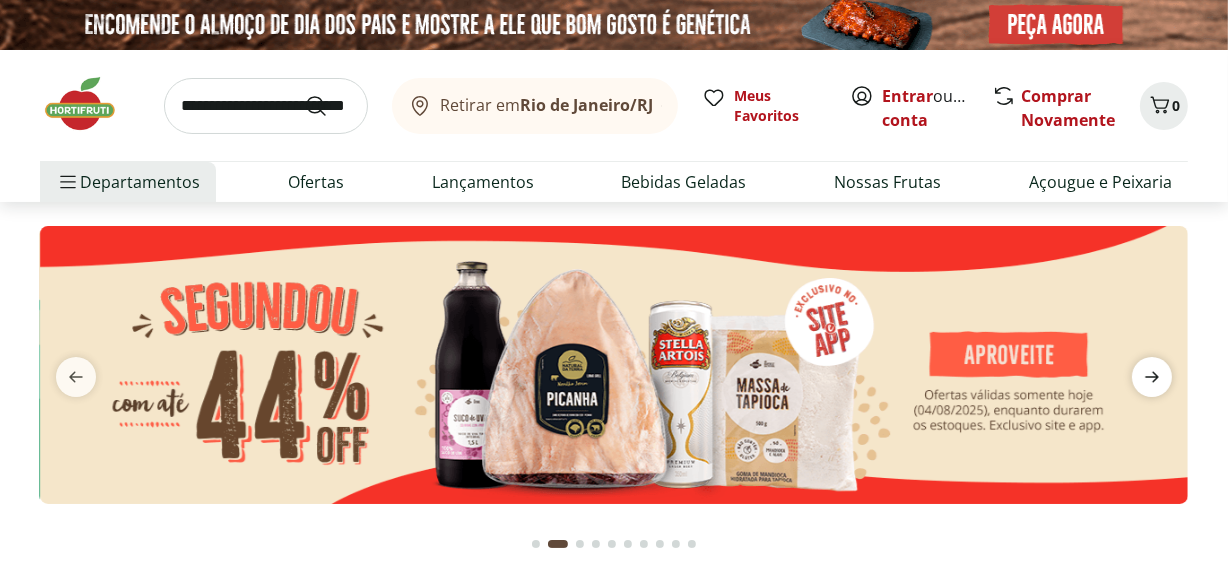 click at bounding box center [1152, 377] 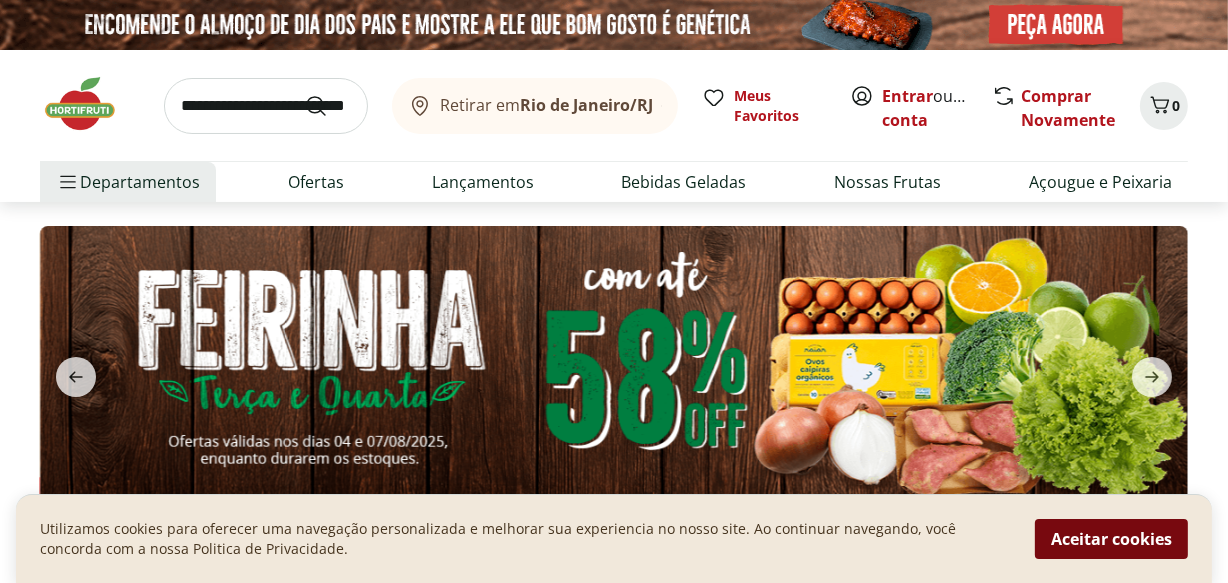 click on "Aceitar cookies" at bounding box center (1111, 539) 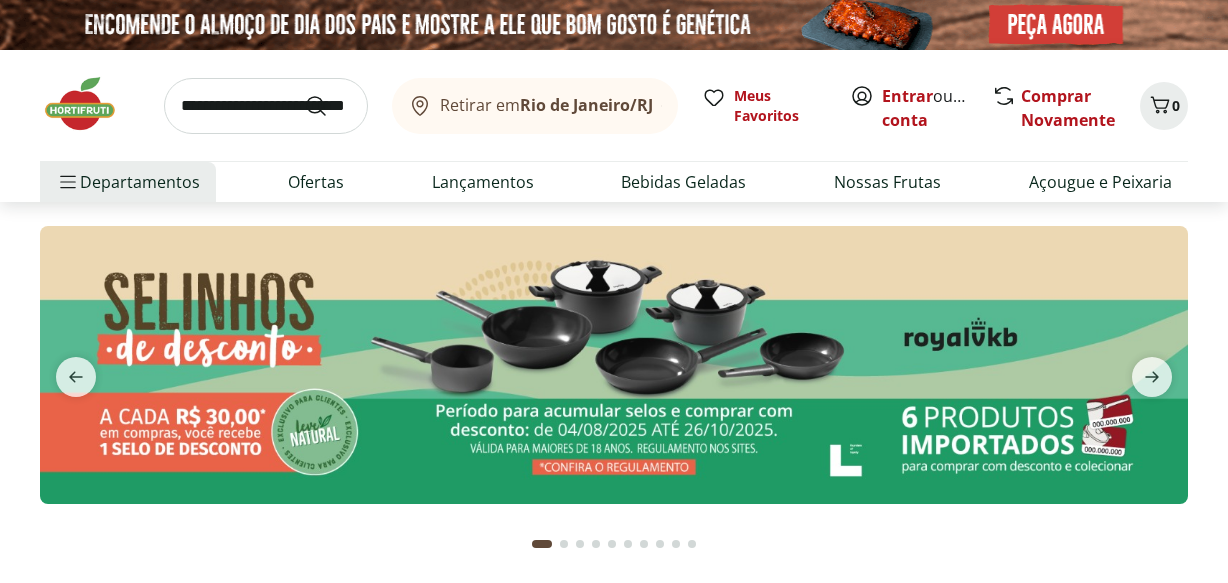 scroll, scrollTop: 0, scrollLeft: 0, axis: both 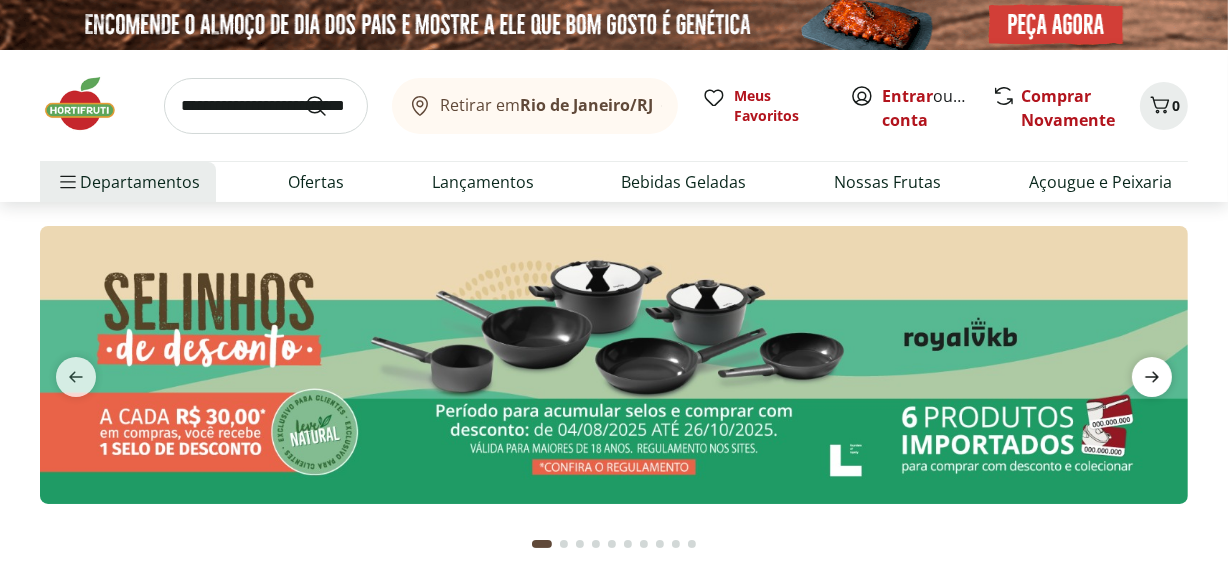 click 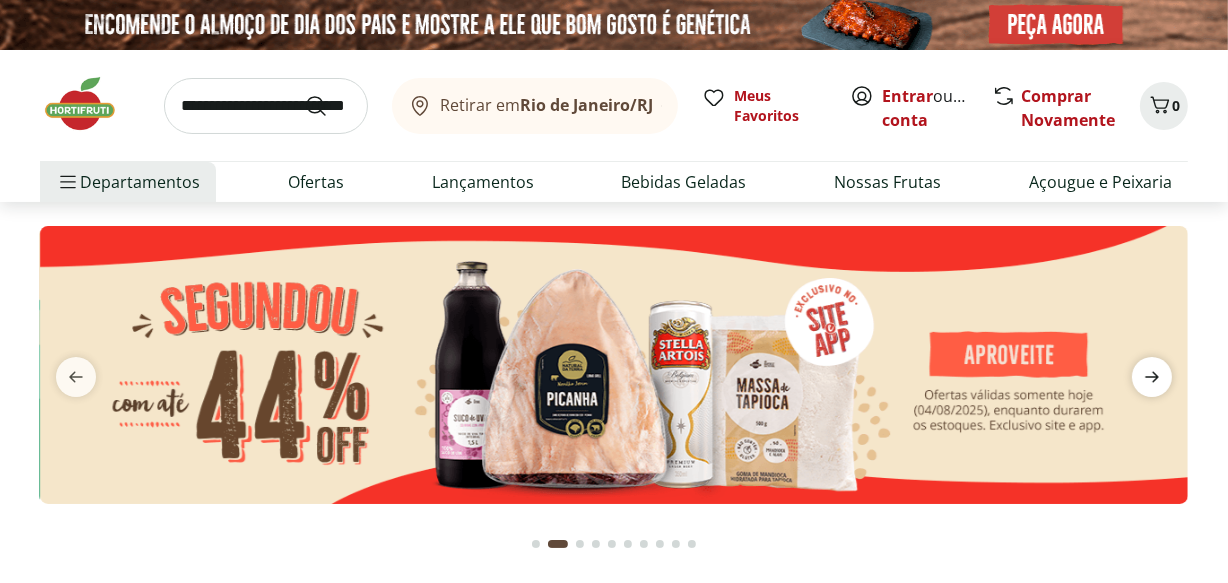 click 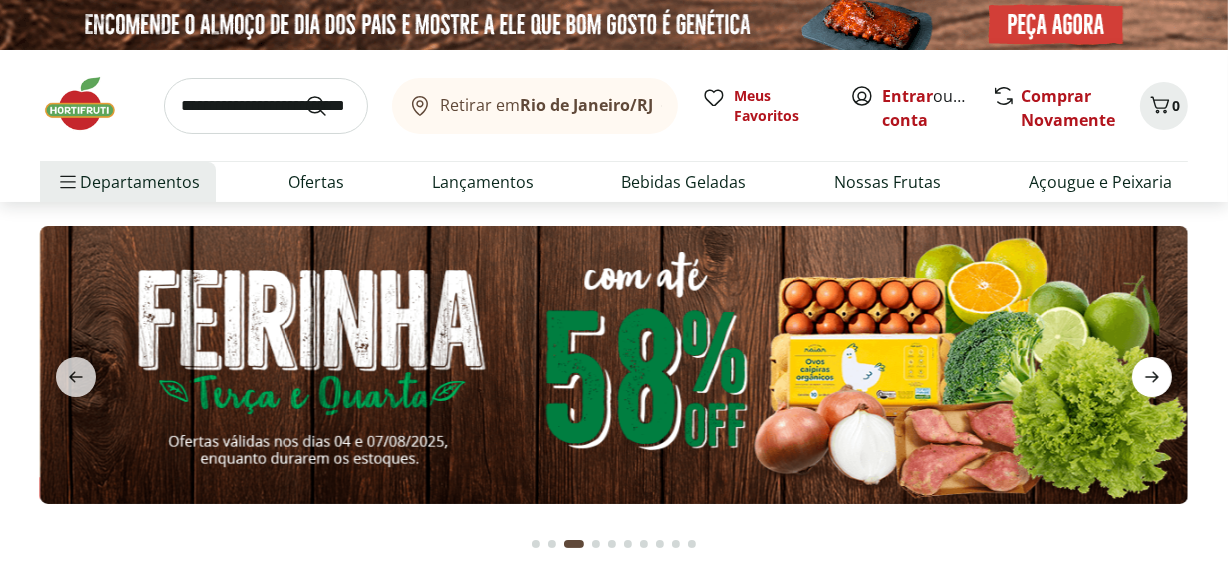 click 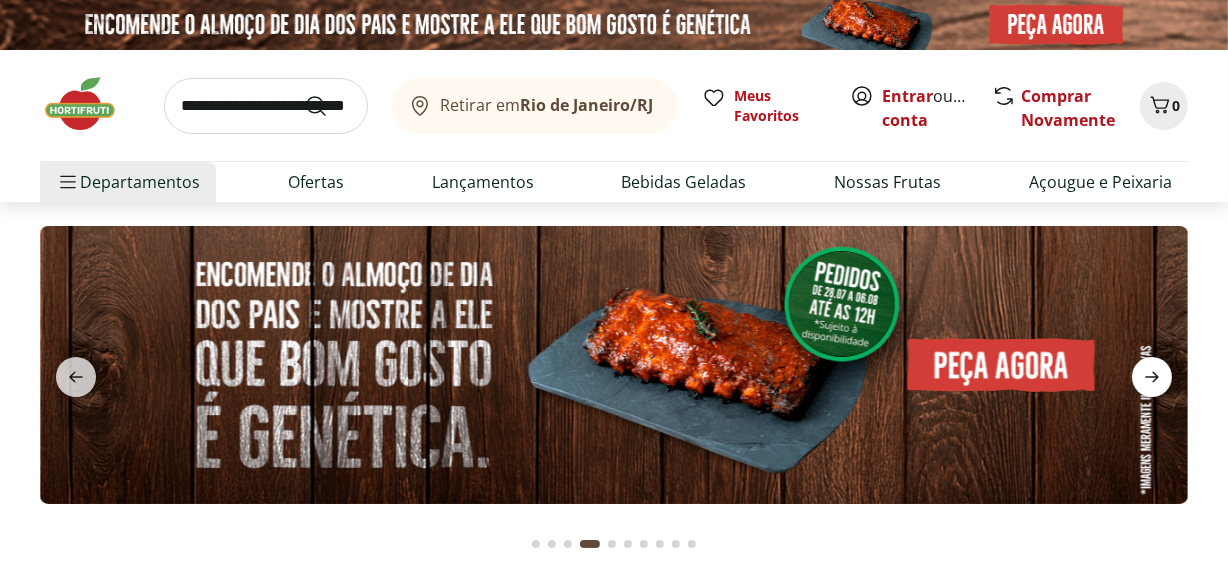 click 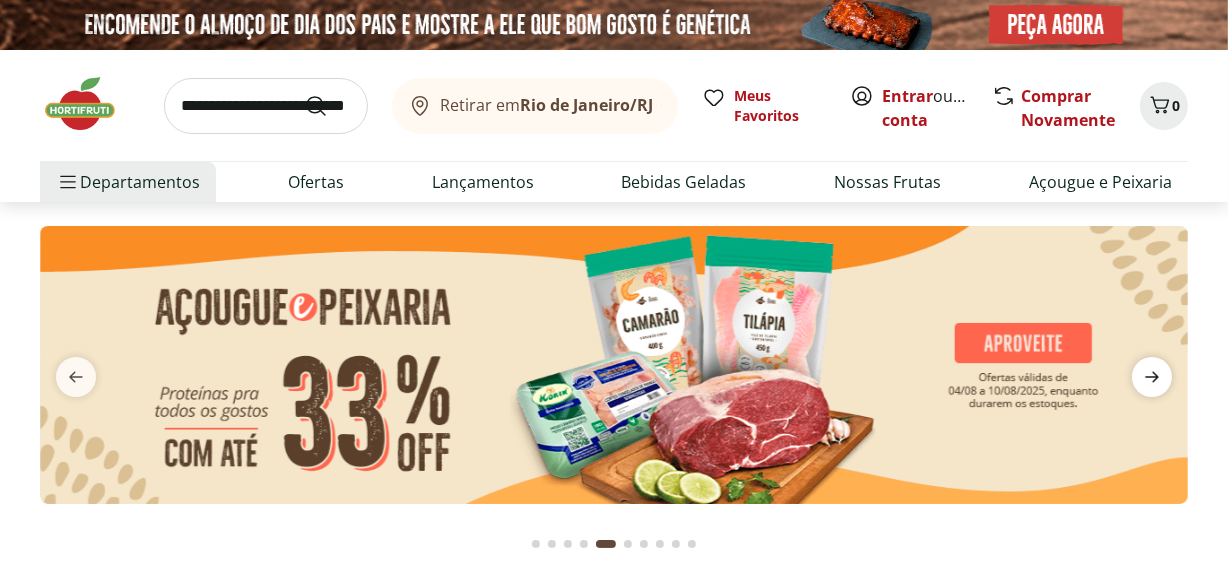 click 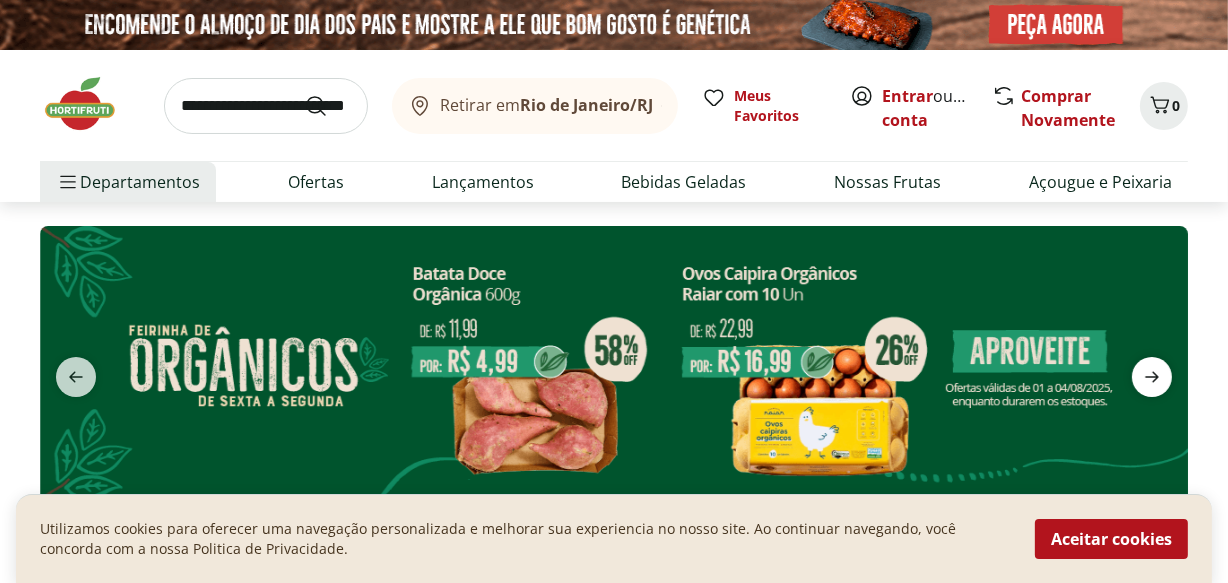 click 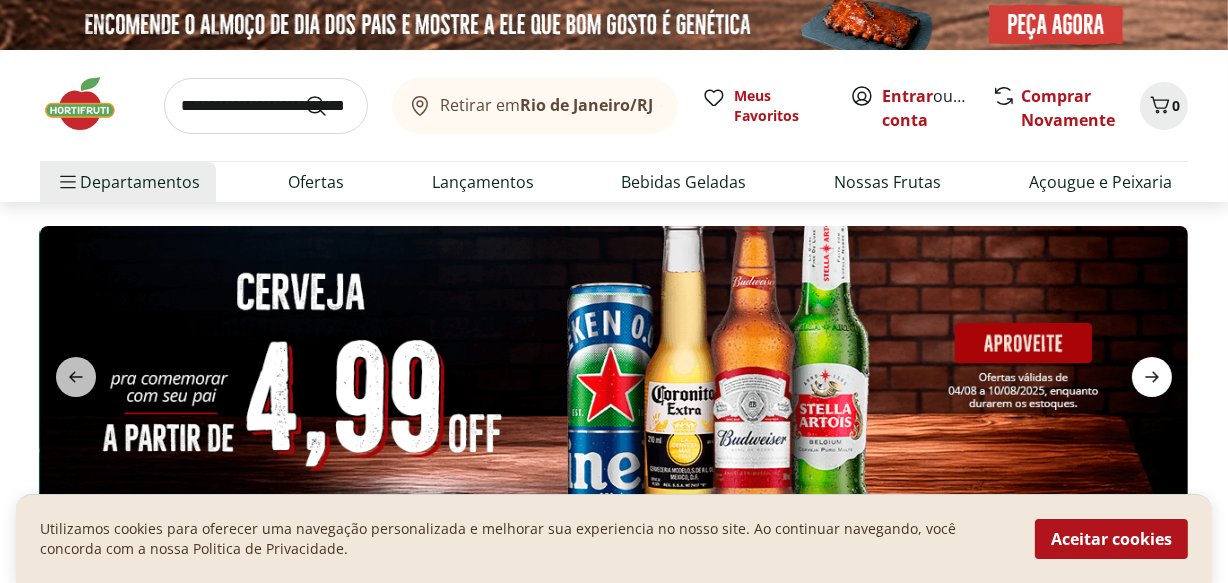 click 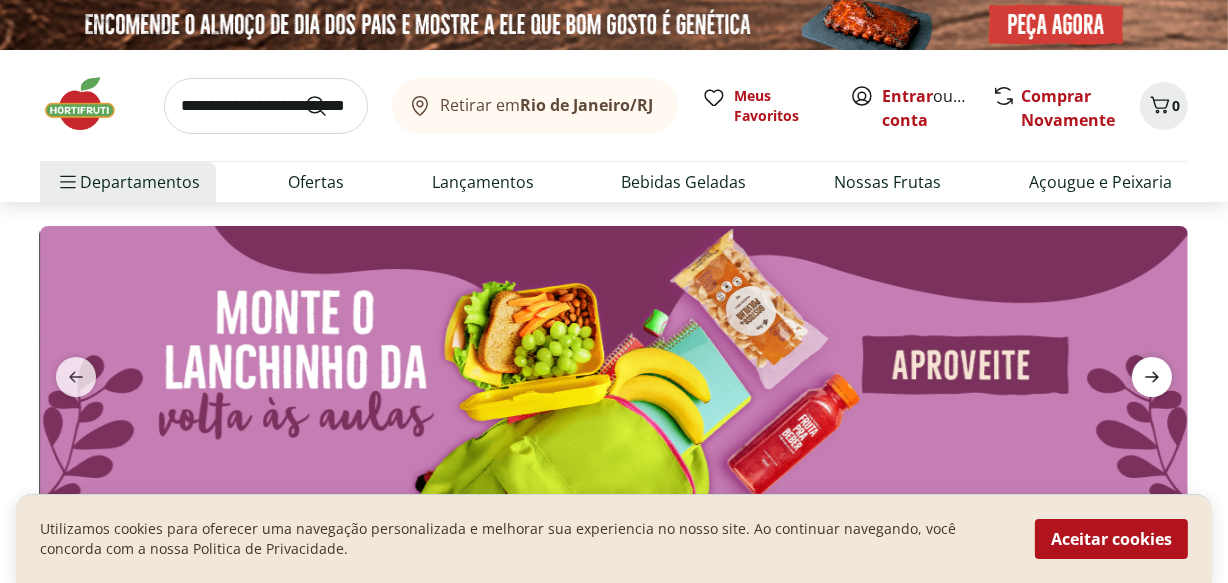 click 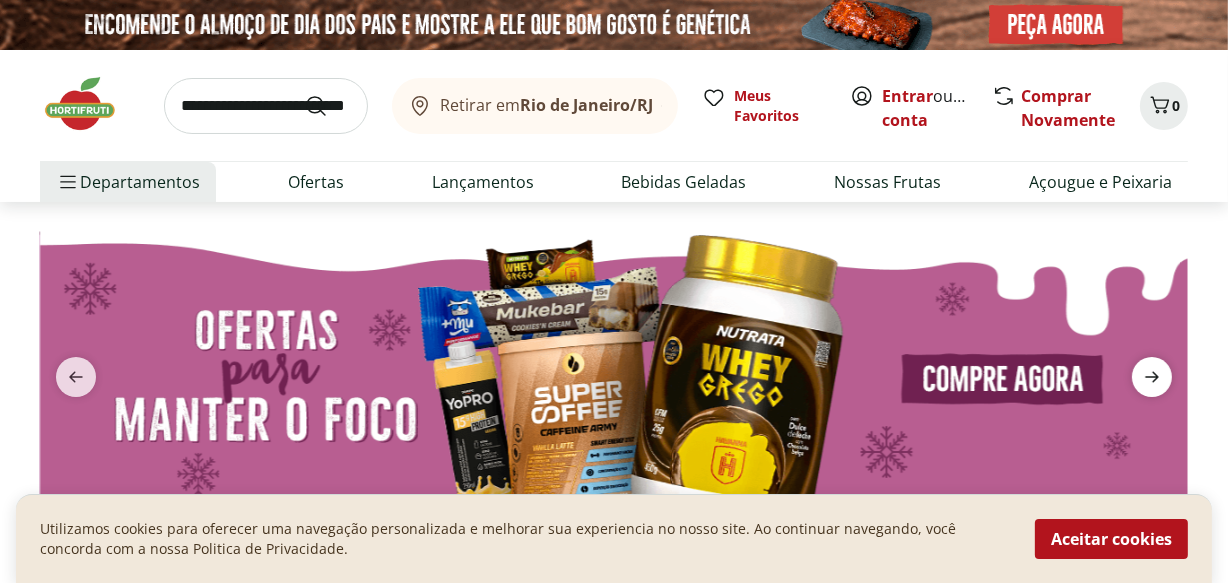 click 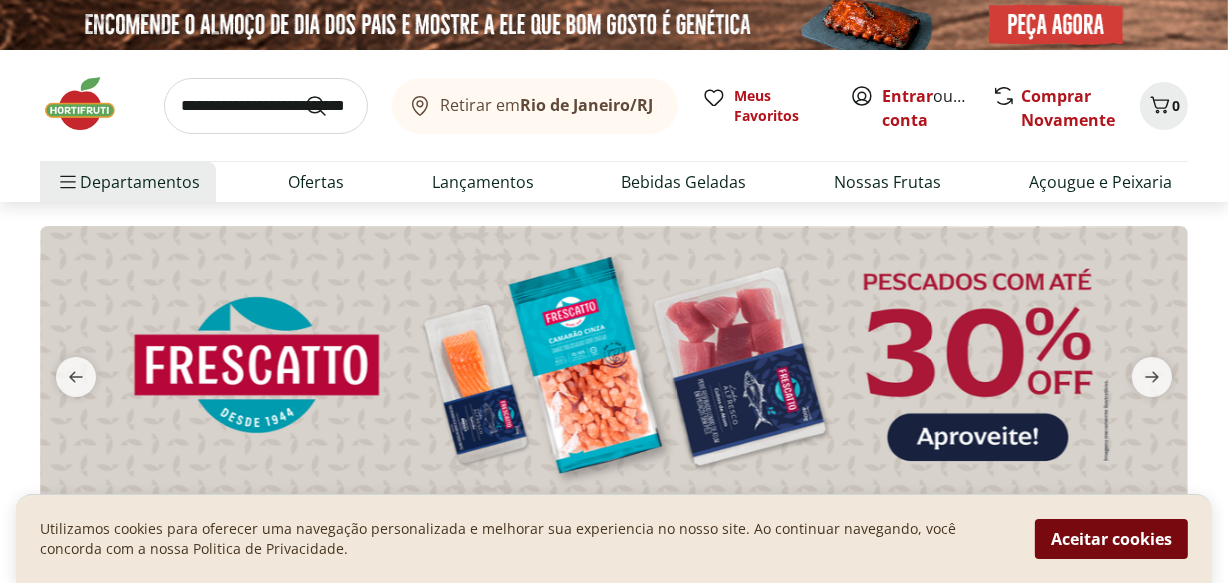 click on "Aceitar cookies" at bounding box center [1111, 539] 